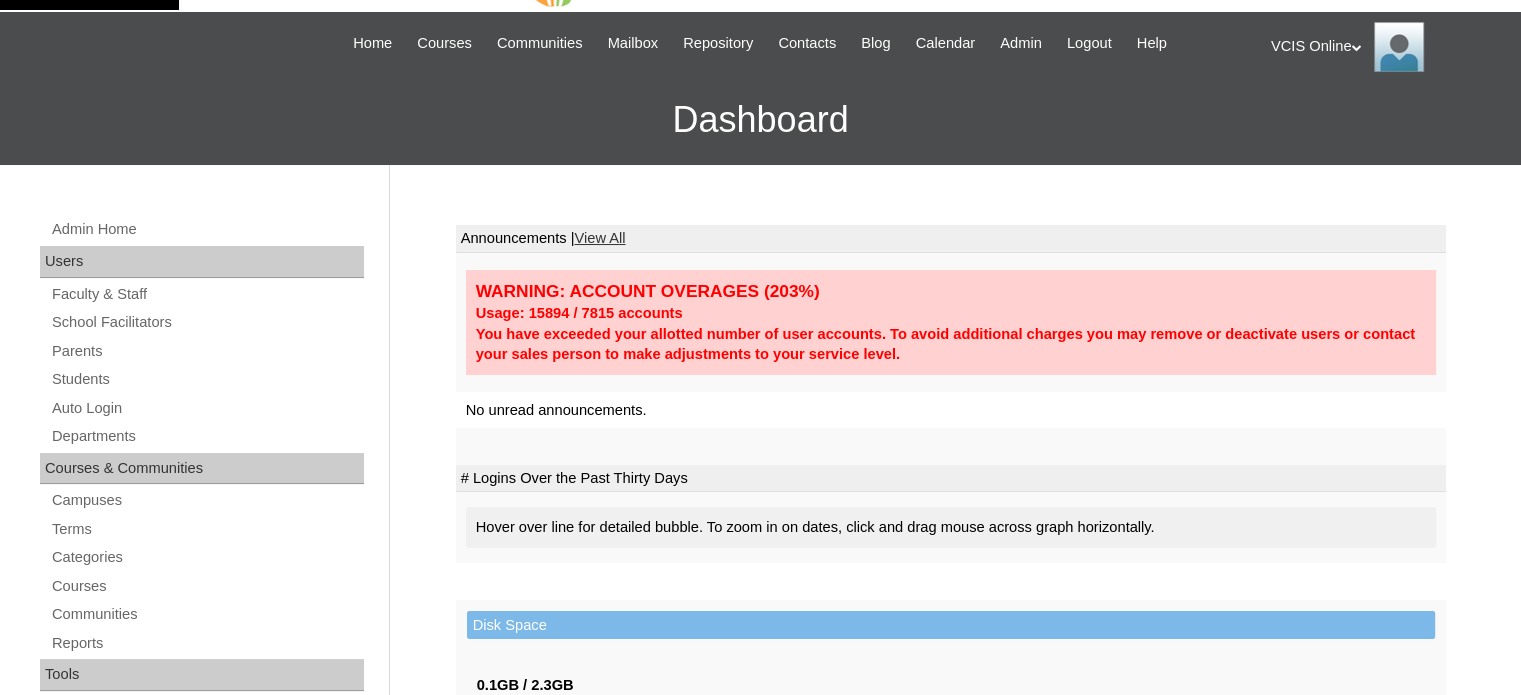 scroll, scrollTop: 100, scrollLeft: 0, axis: vertical 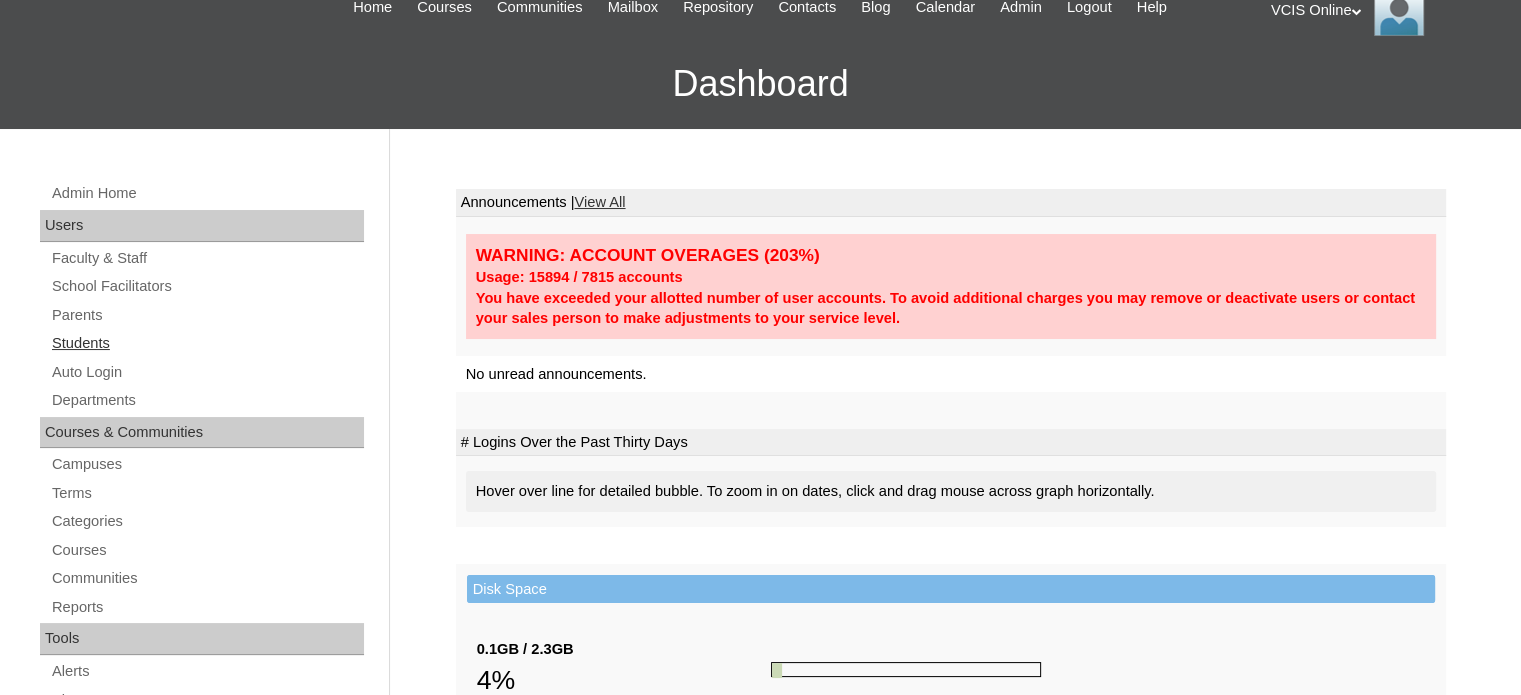 click on "Students" at bounding box center (207, 343) 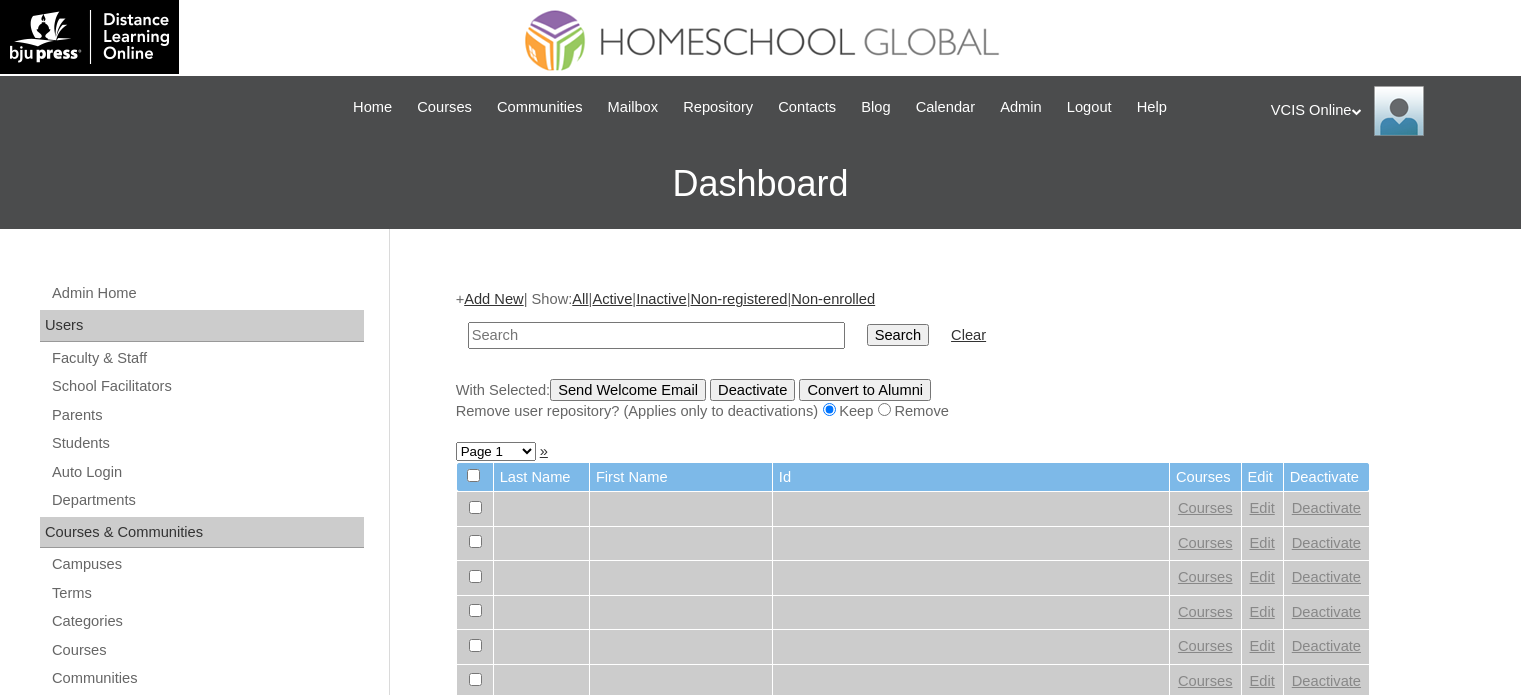 scroll, scrollTop: 0, scrollLeft: 0, axis: both 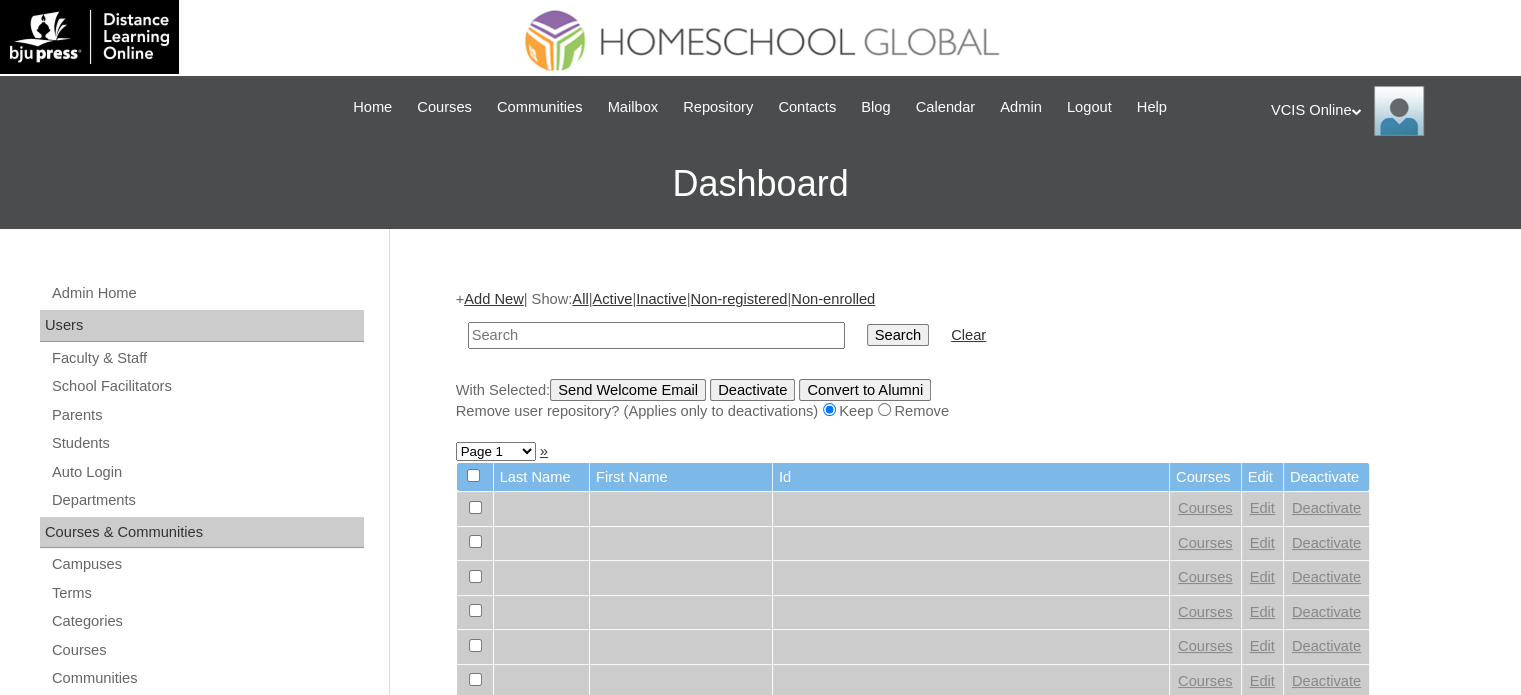 click at bounding box center (656, 335) 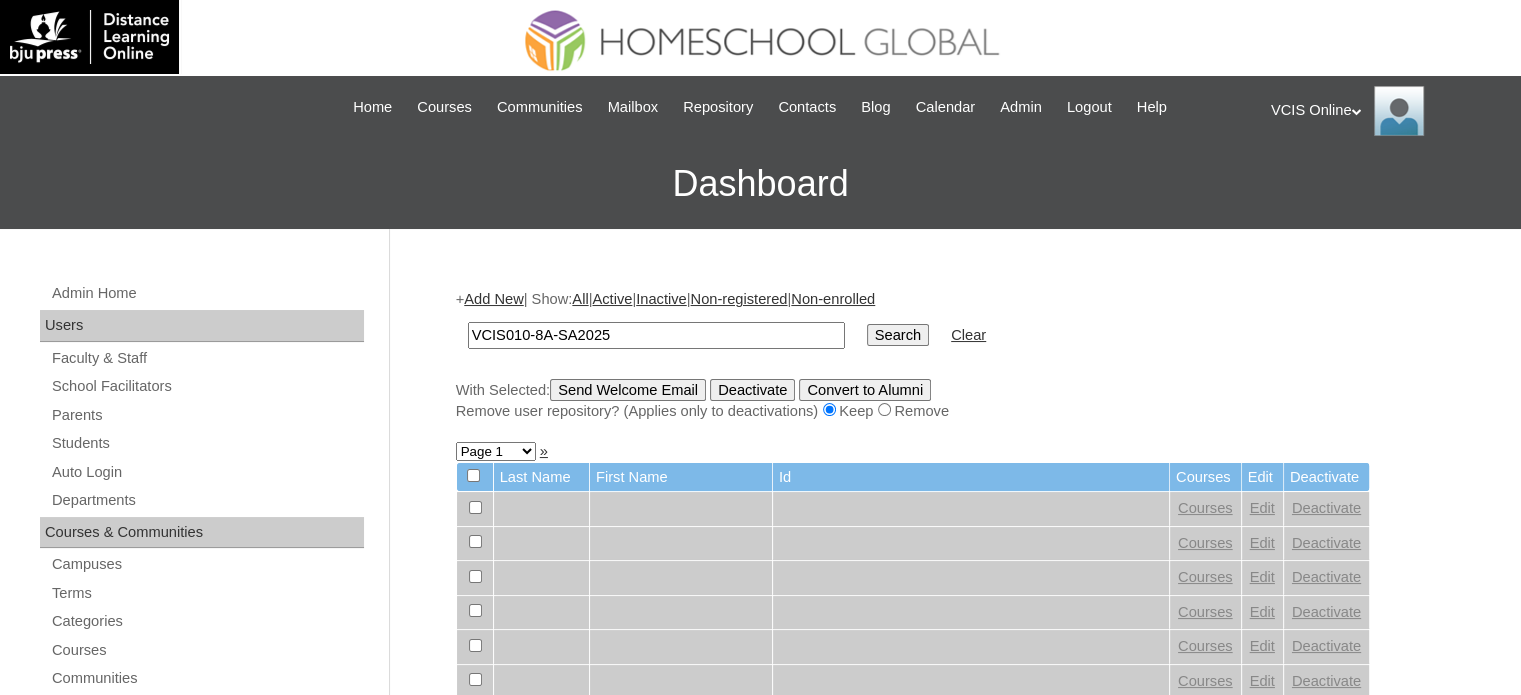 type on "VCIS010-8A-SA2025" 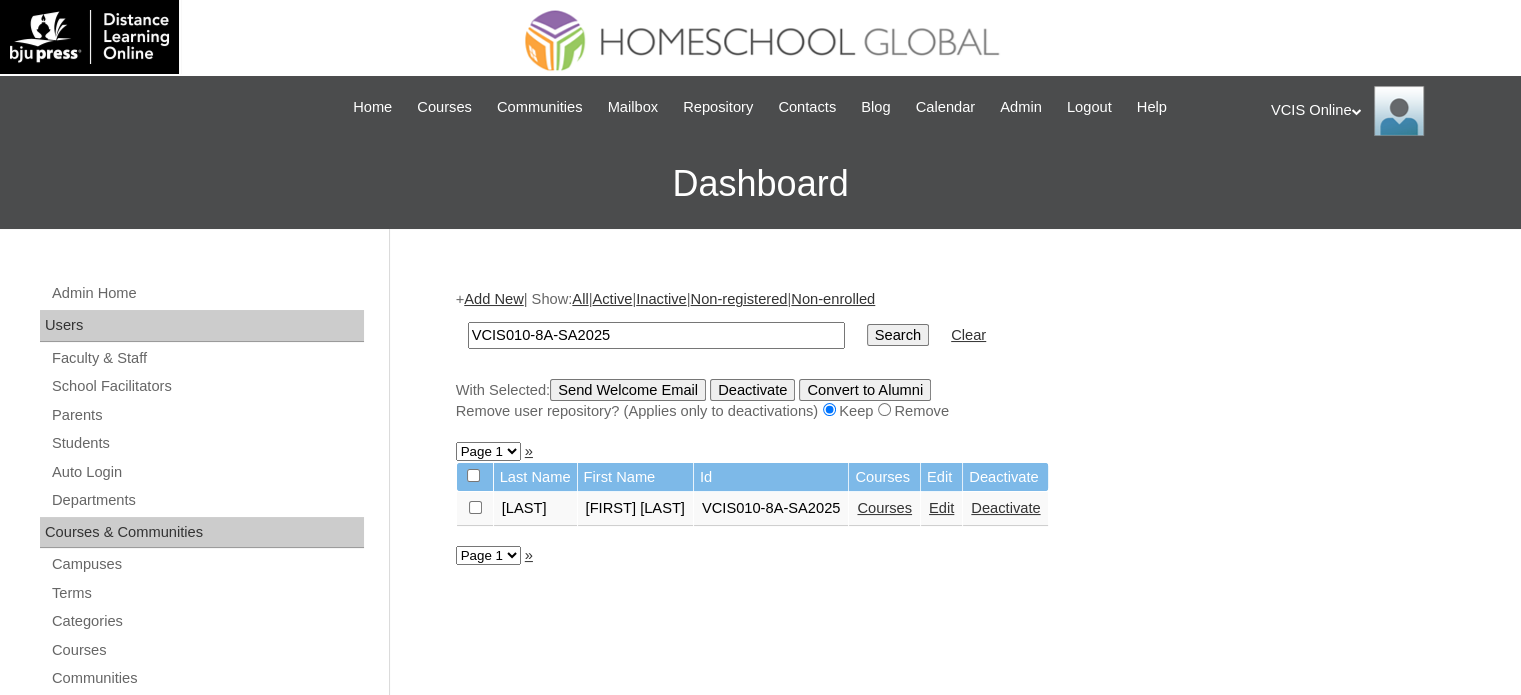 scroll, scrollTop: 100, scrollLeft: 0, axis: vertical 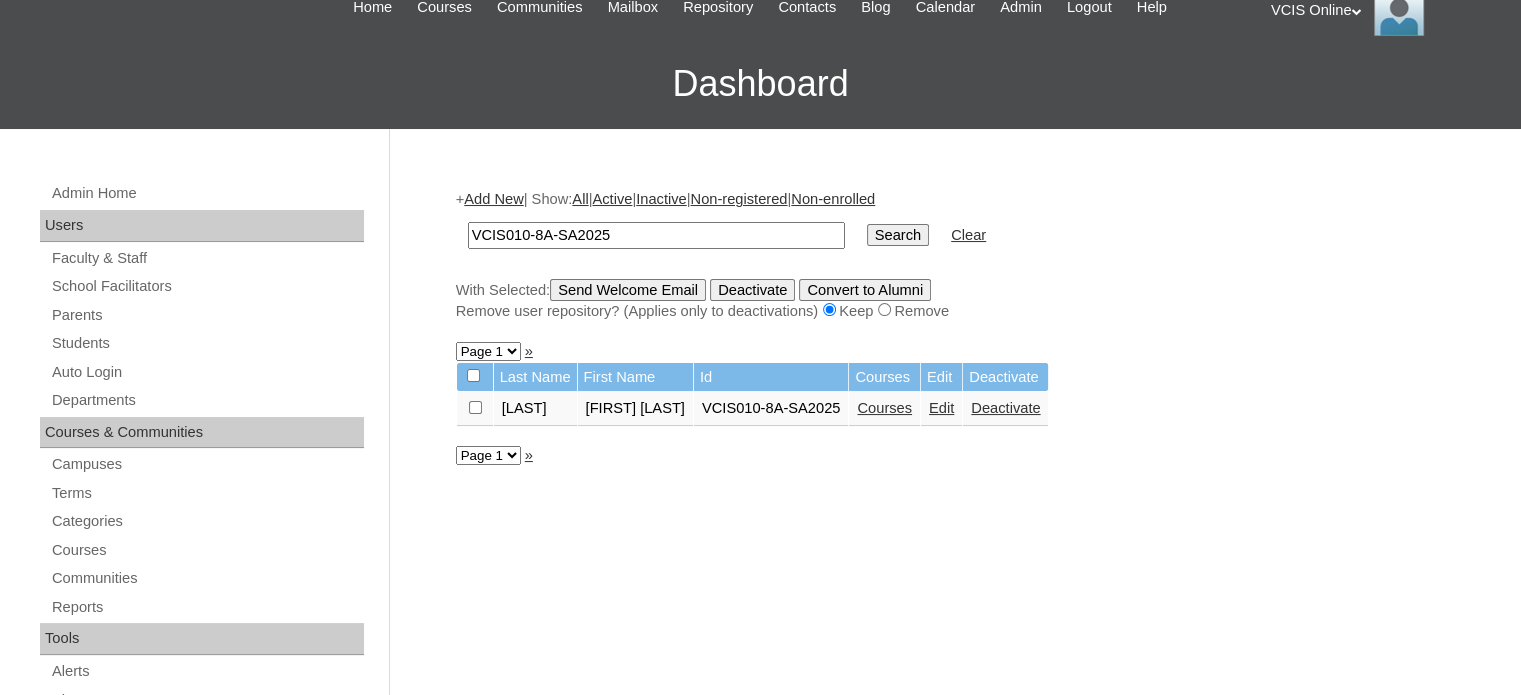 click on "Courses" at bounding box center [884, 408] 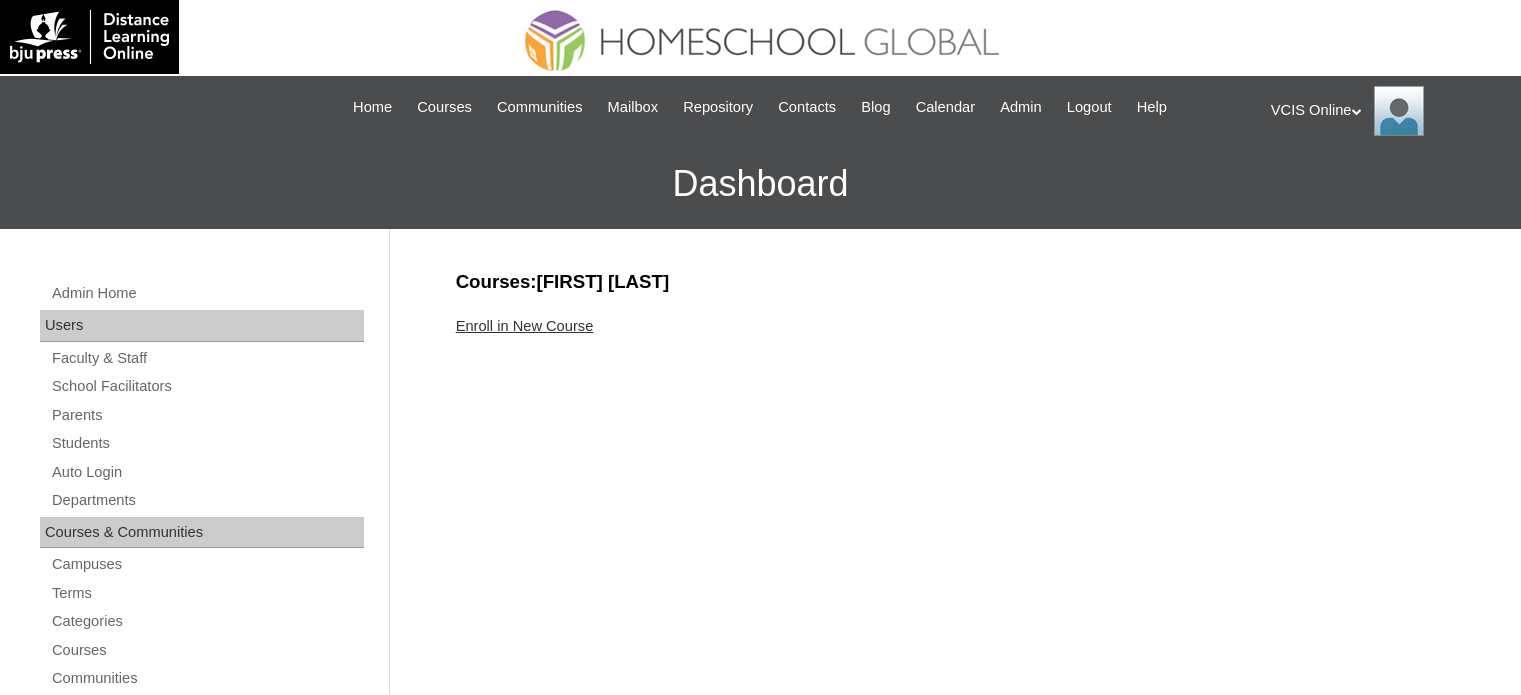 scroll, scrollTop: 0, scrollLeft: 0, axis: both 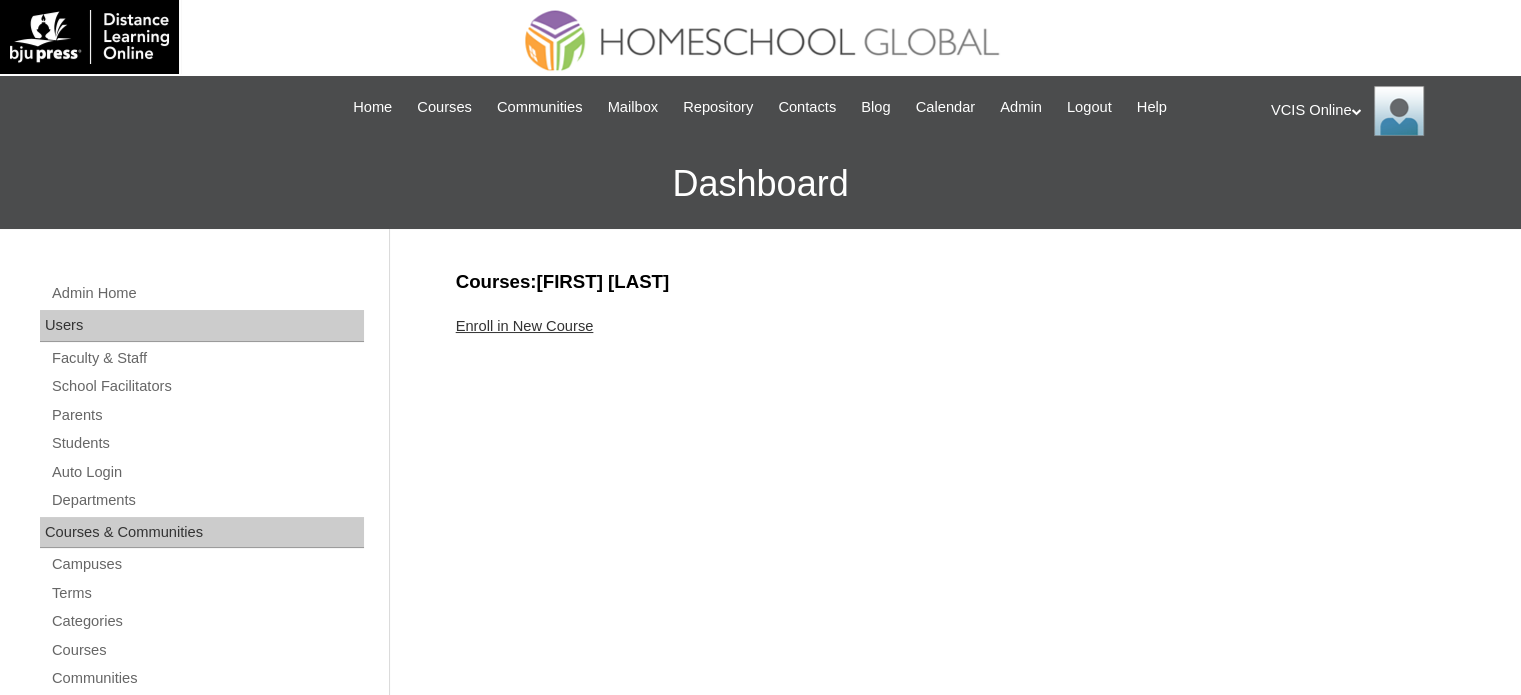 click on "Enroll in New Course" at bounding box center (525, 326) 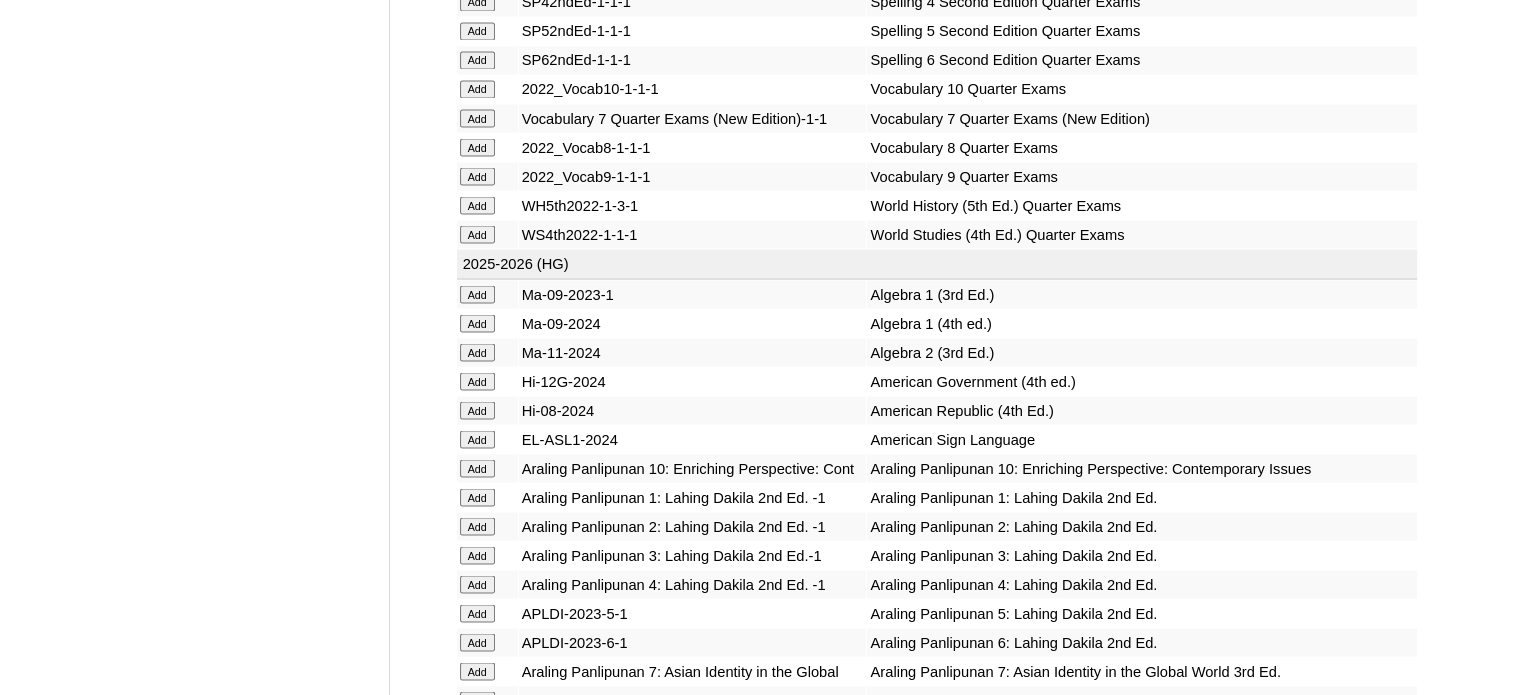scroll, scrollTop: 3800, scrollLeft: 0, axis: vertical 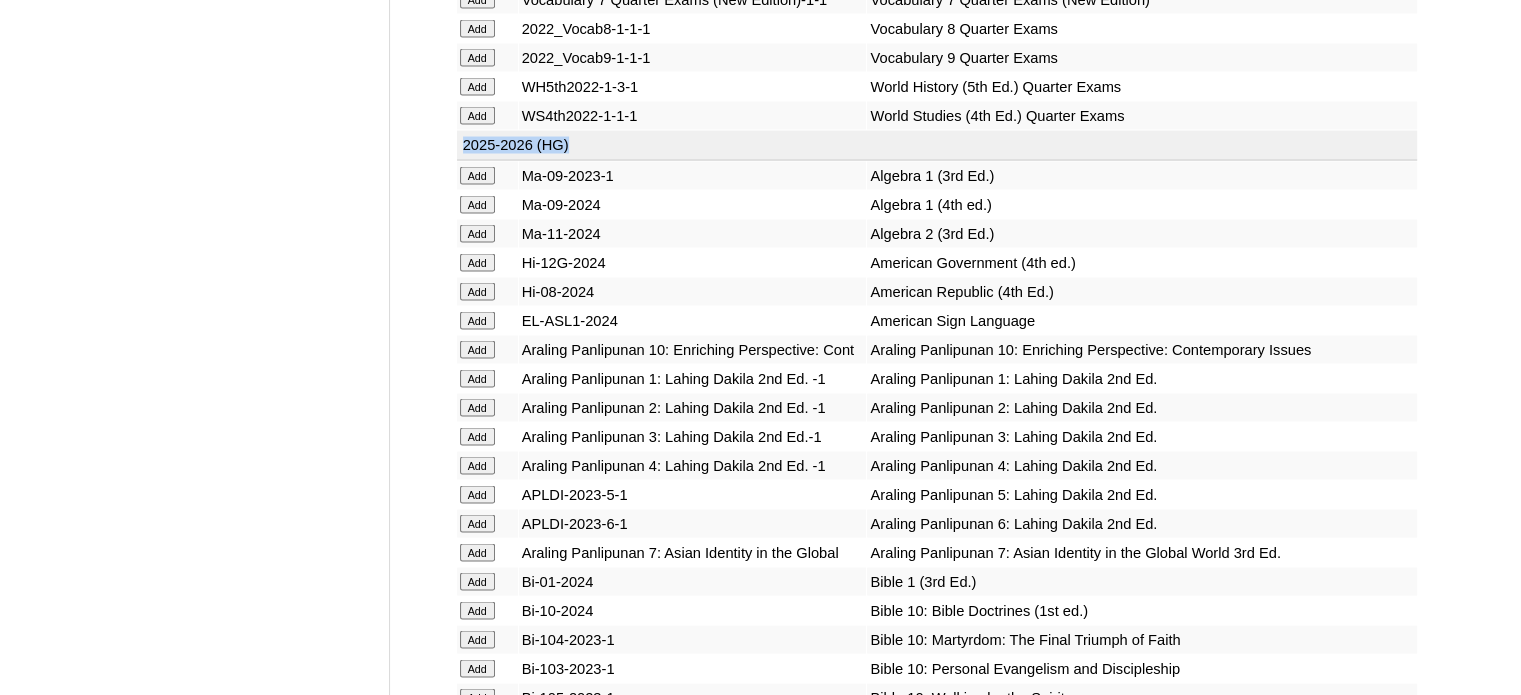 drag, startPoint x: 593, startPoint y: 290, endPoint x: 460, endPoint y: 297, distance: 133.18408 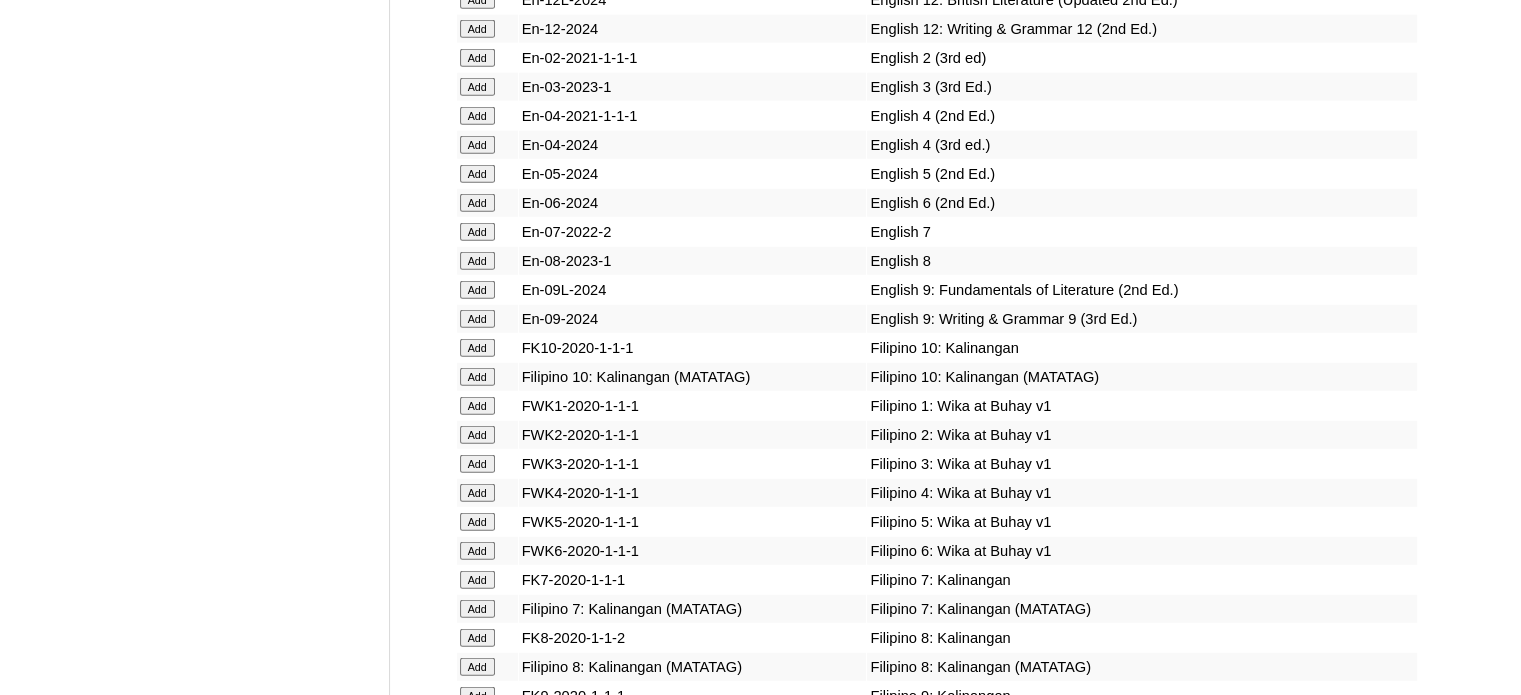 scroll, scrollTop: 5292, scrollLeft: 0, axis: vertical 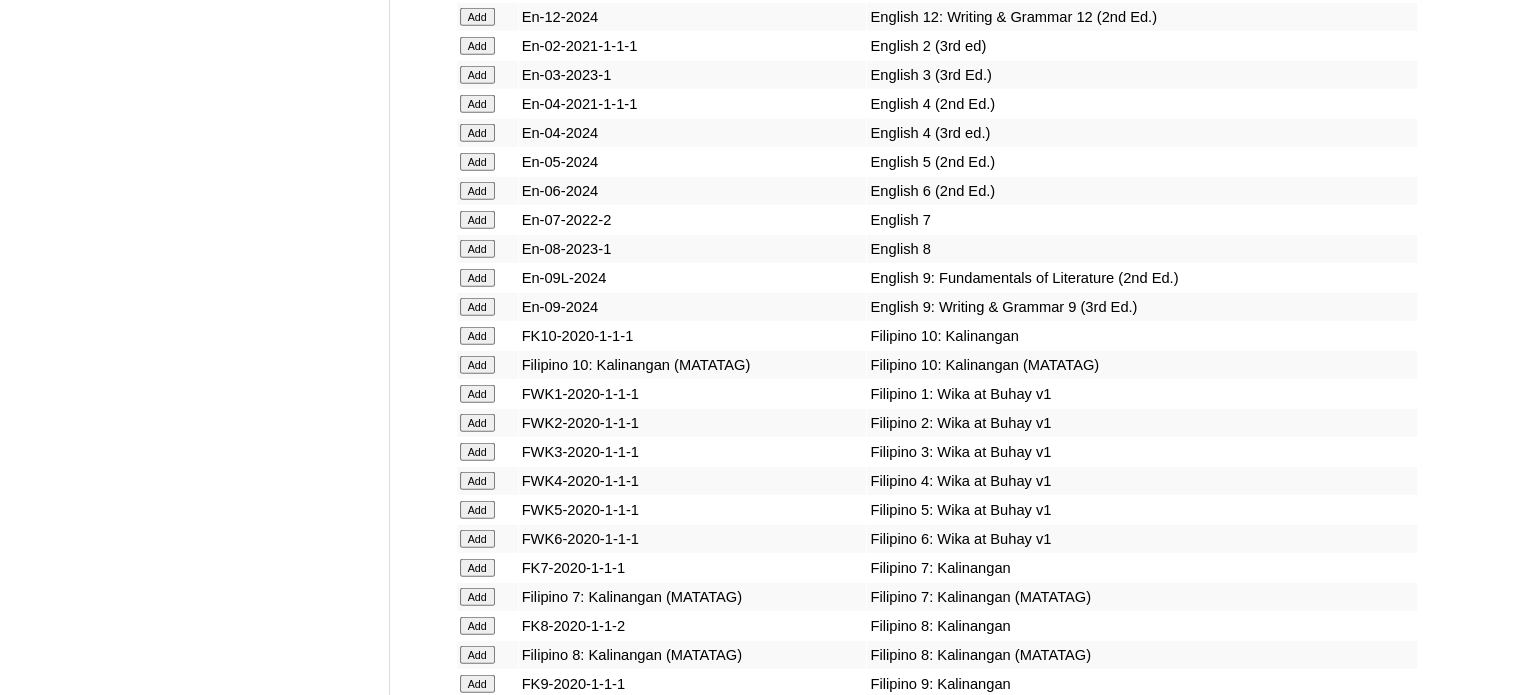 click on "Add" at bounding box center [477, -4916] 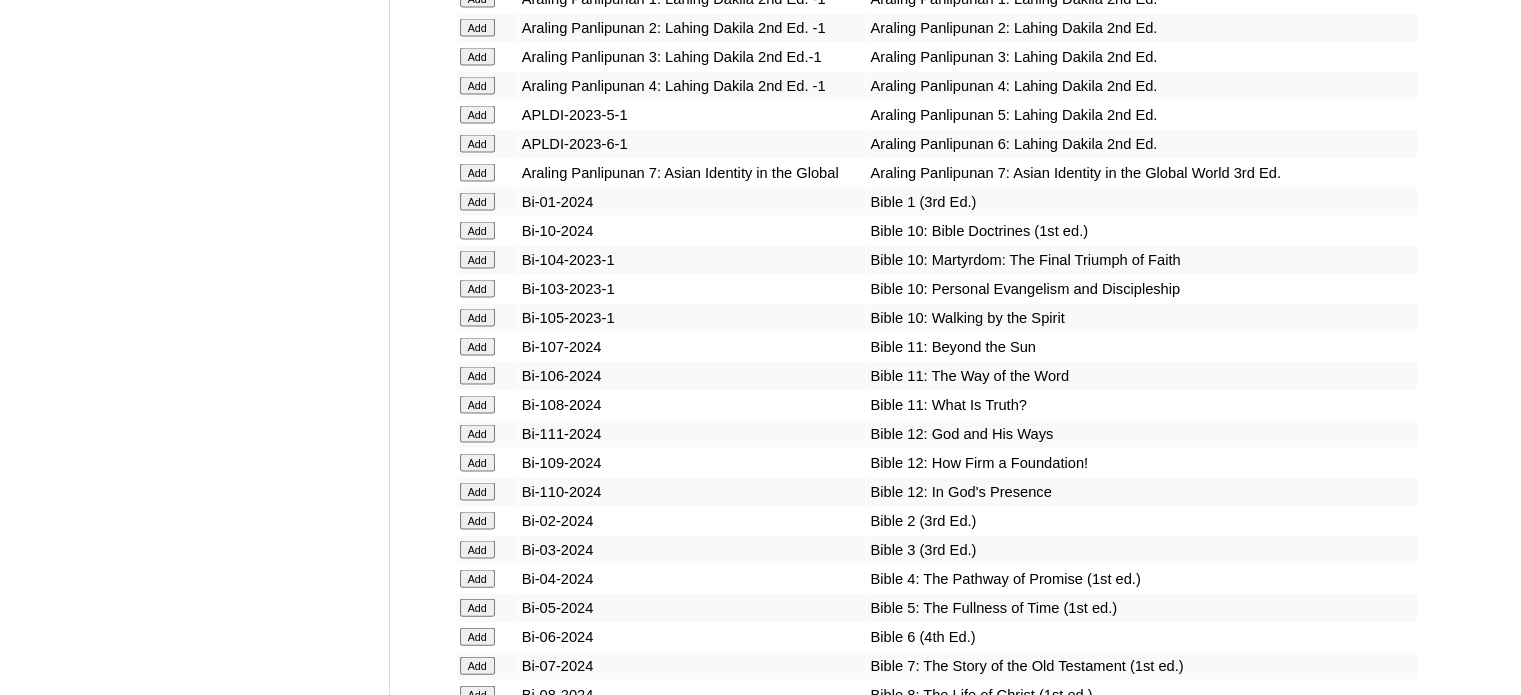 scroll, scrollTop: 4668, scrollLeft: 0, axis: vertical 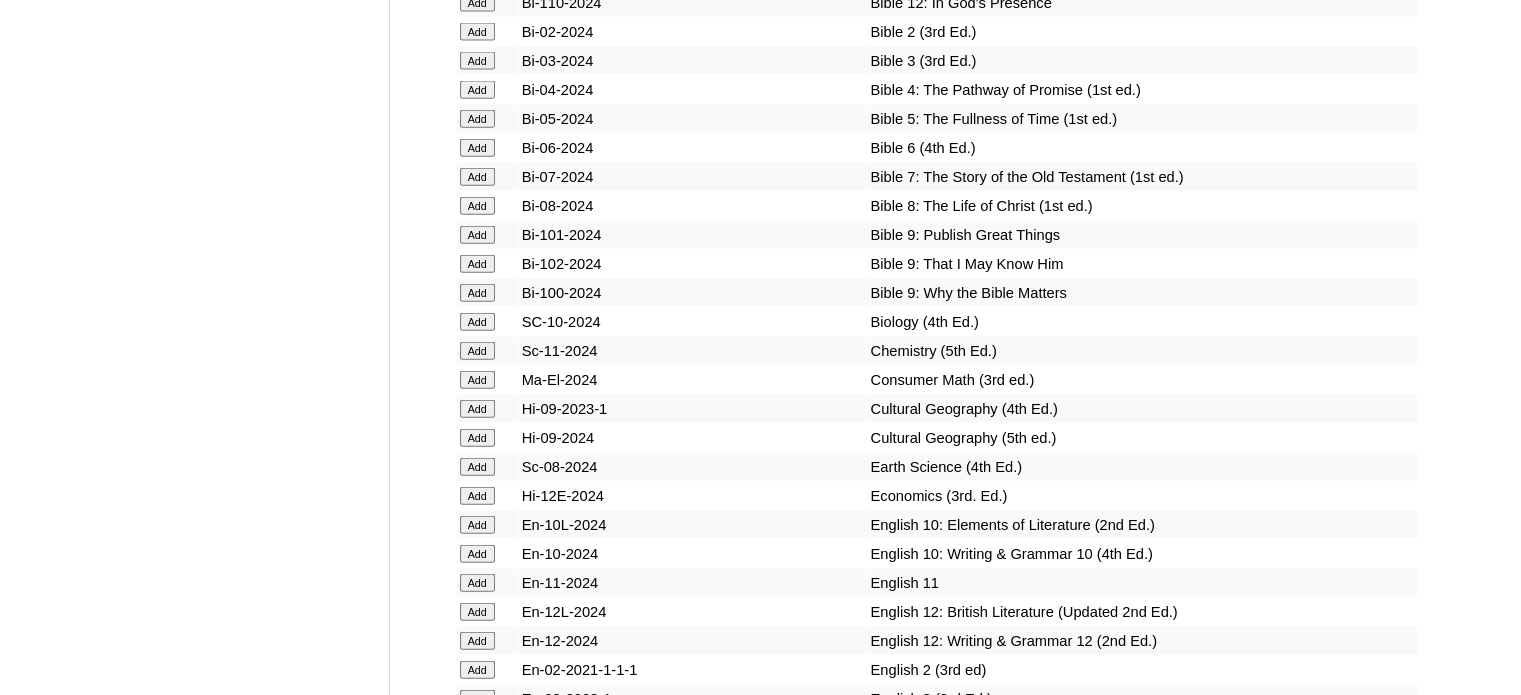 click on "Add" at bounding box center (477, -4292) 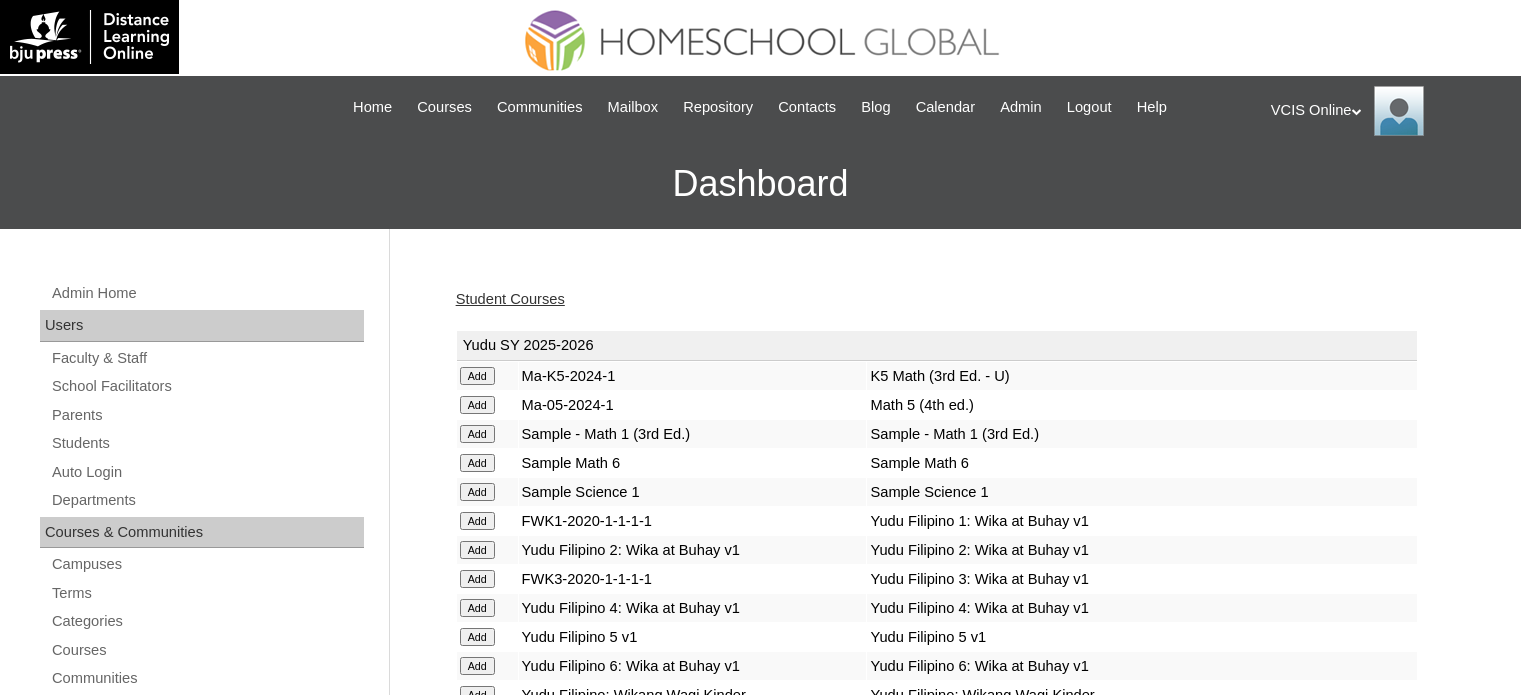 scroll, scrollTop: 0, scrollLeft: 0, axis: both 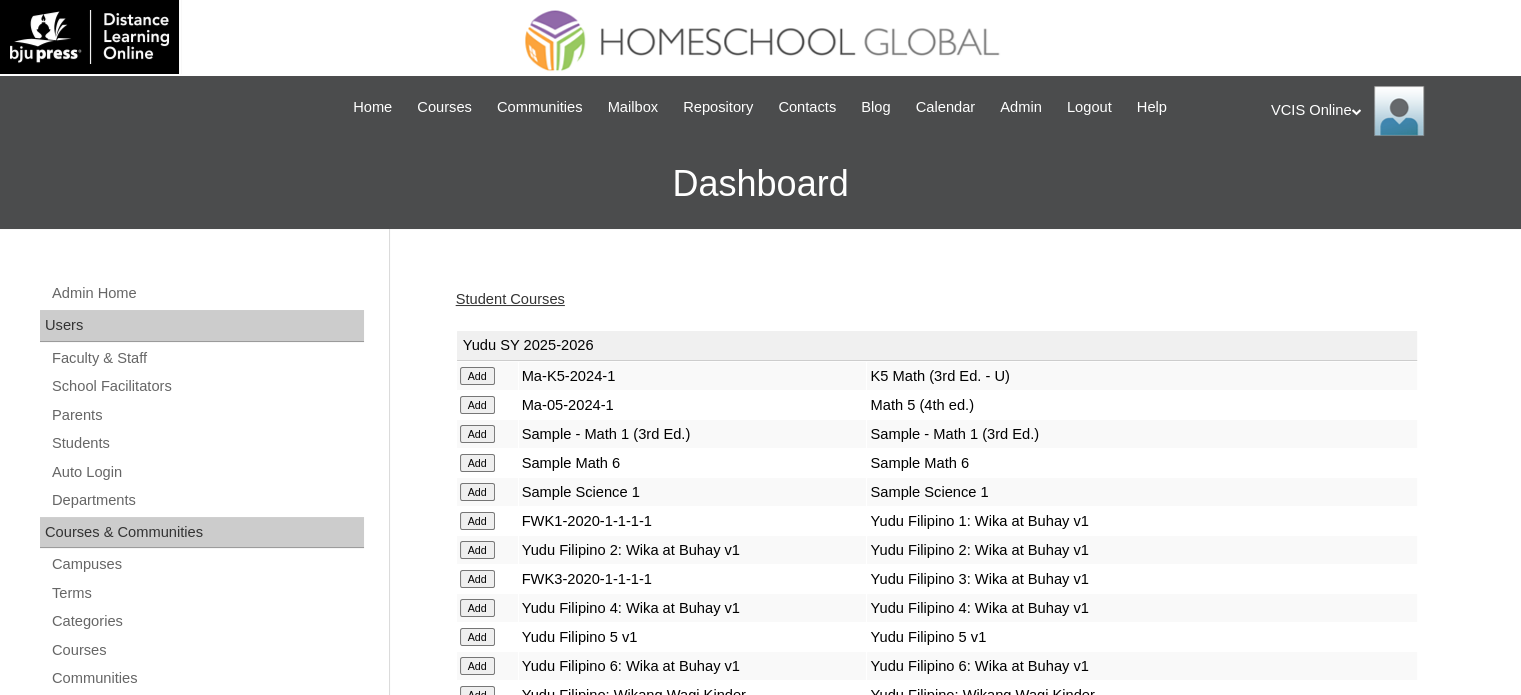 click on "Student Courses" at bounding box center [510, 299] 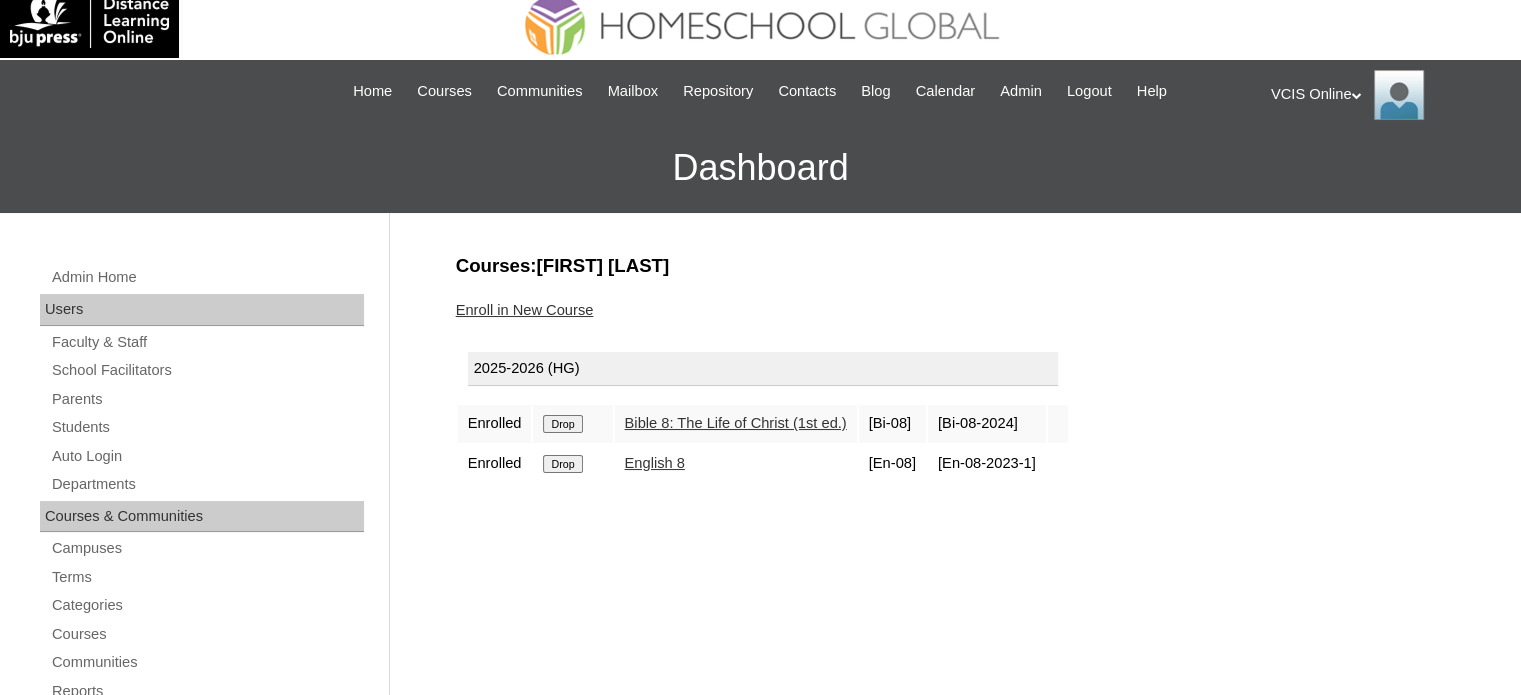 scroll, scrollTop: 200, scrollLeft: 0, axis: vertical 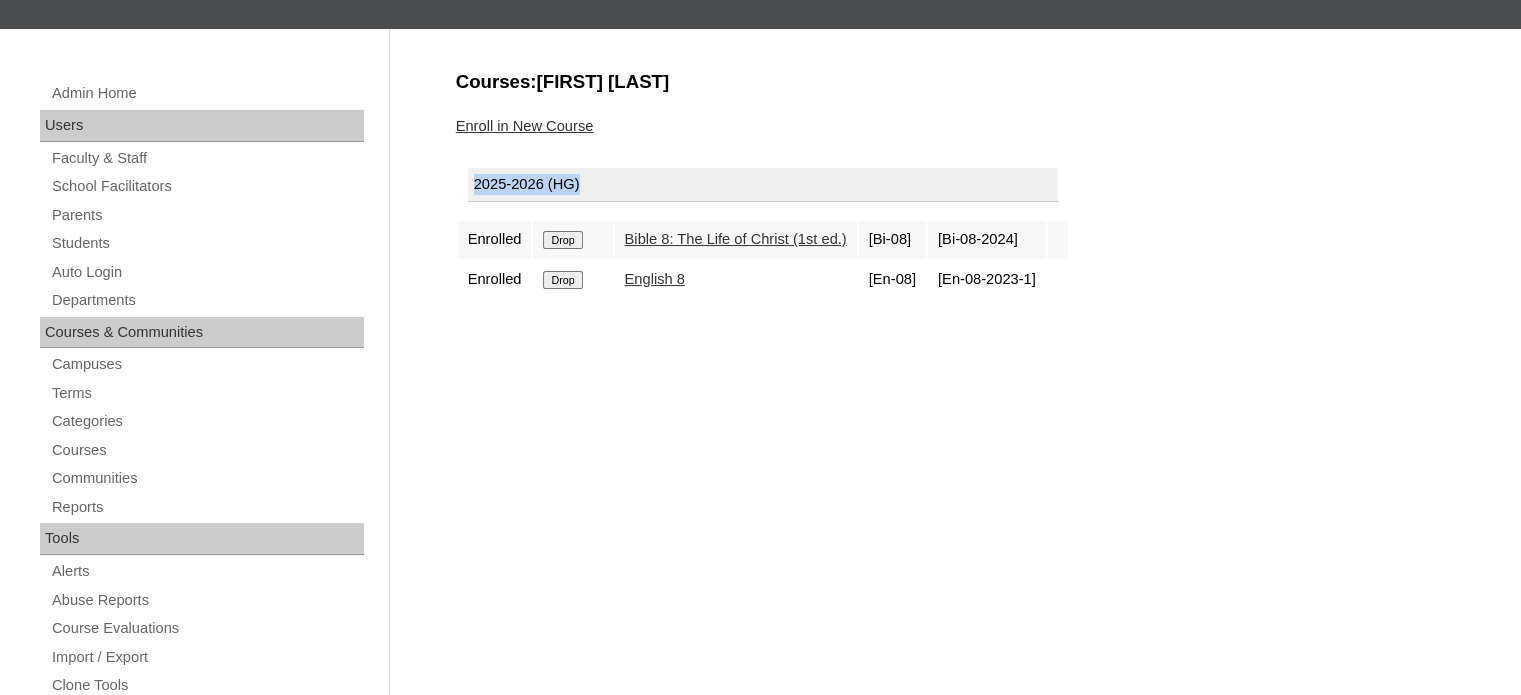 drag, startPoint x: 591, startPoint y: 186, endPoint x: 472, endPoint y: 186, distance: 119 